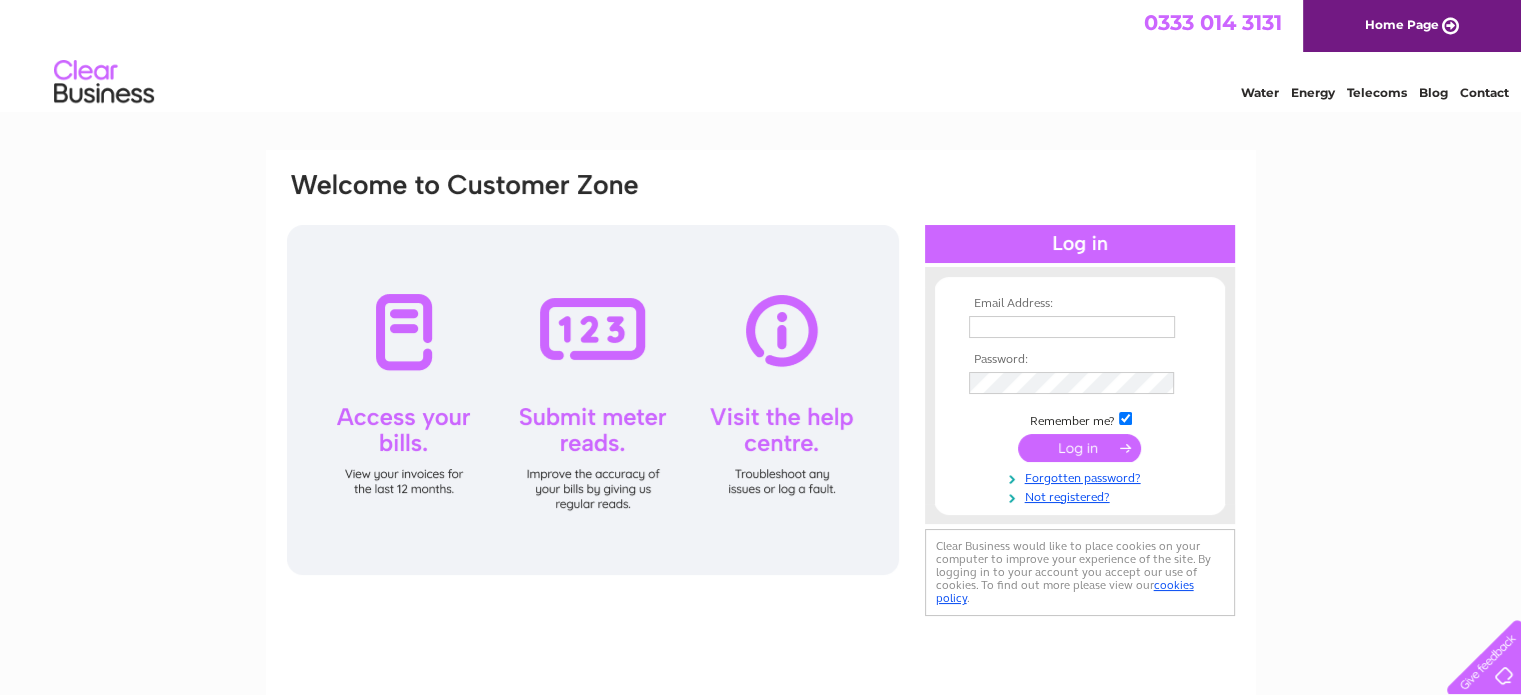 scroll, scrollTop: 0, scrollLeft: 0, axis: both 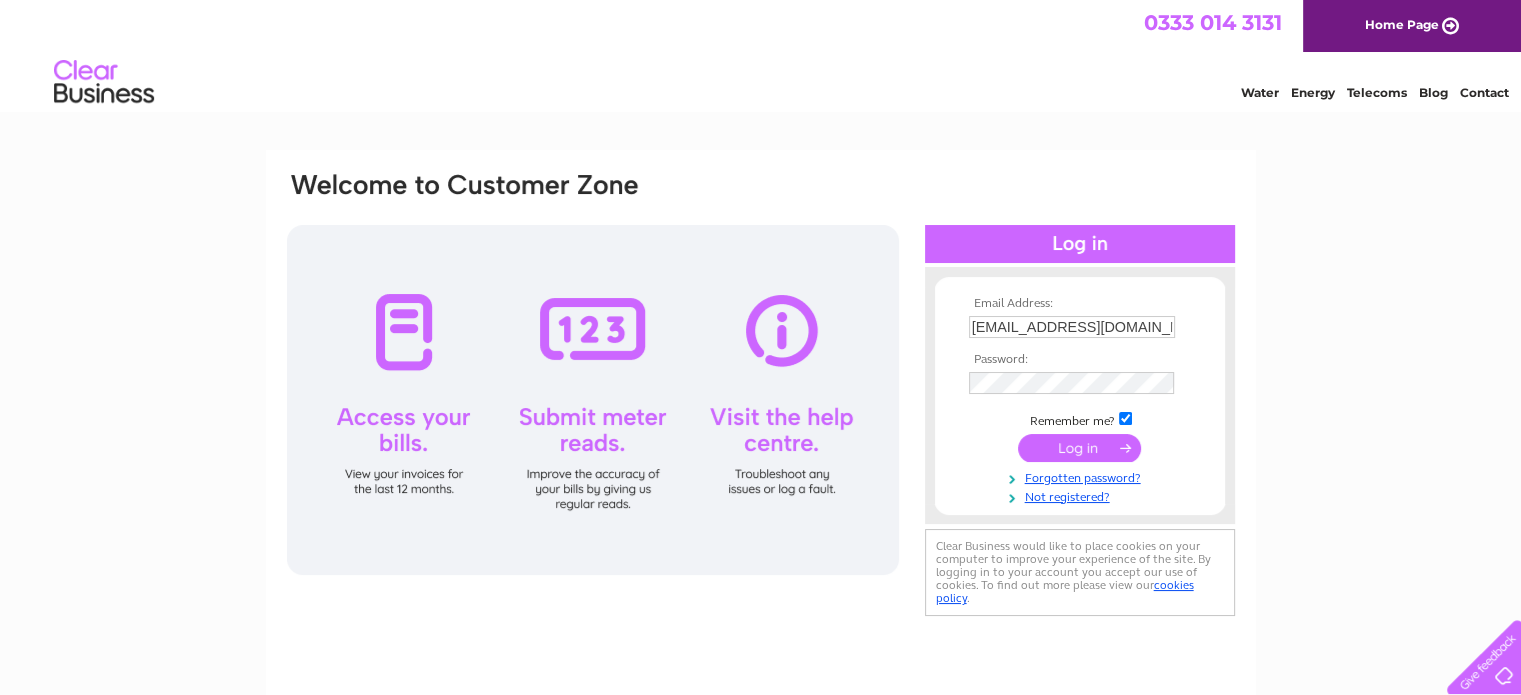 click at bounding box center (1079, 448) 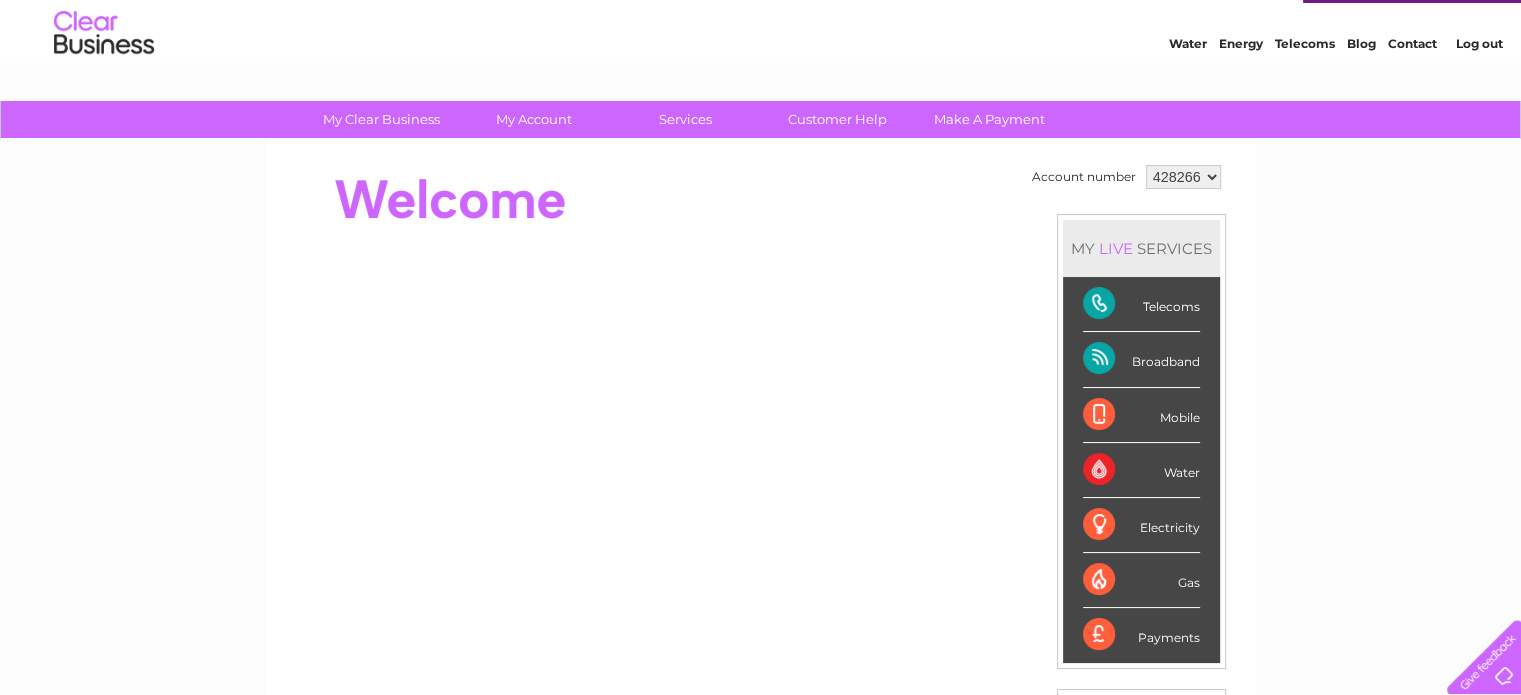 scroll, scrollTop: 0, scrollLeft: 0, axis: both 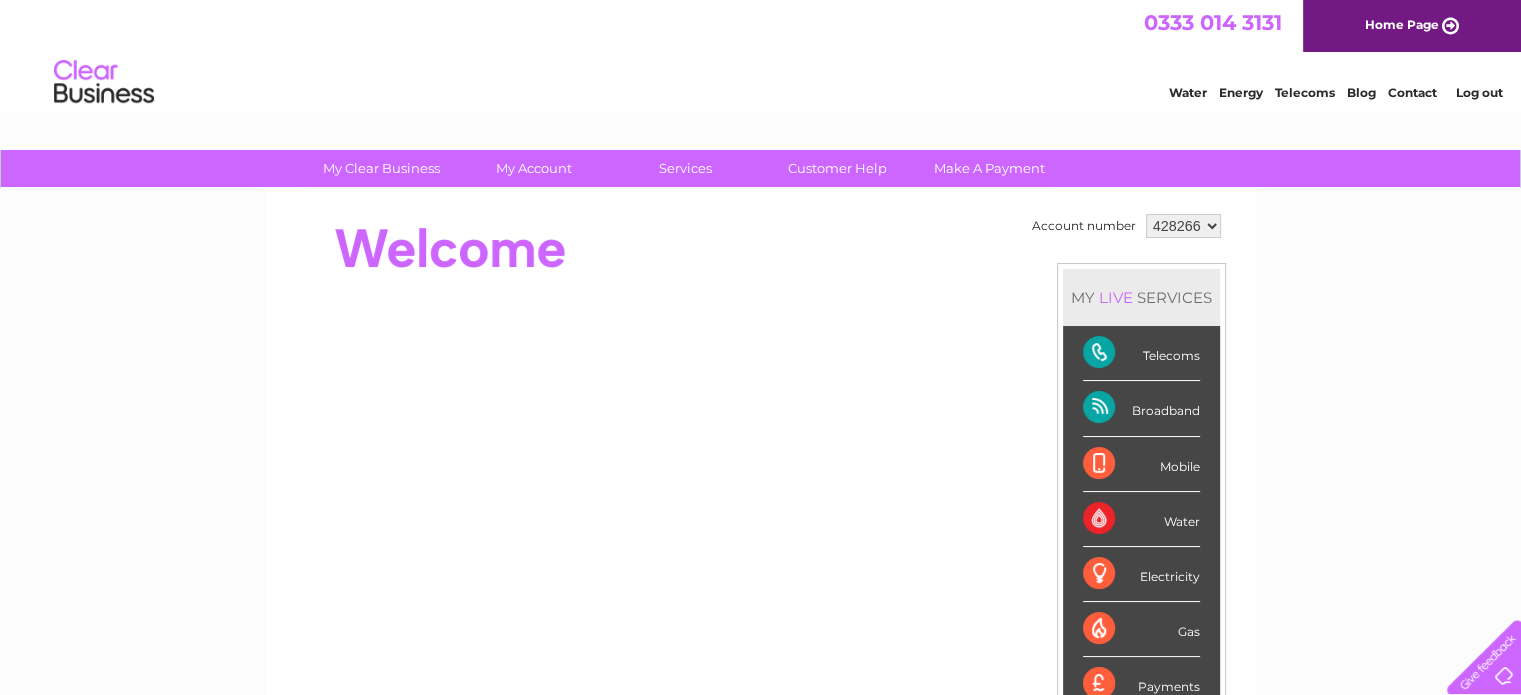 click on "Telecoms" at bounding box center [1305, 92] 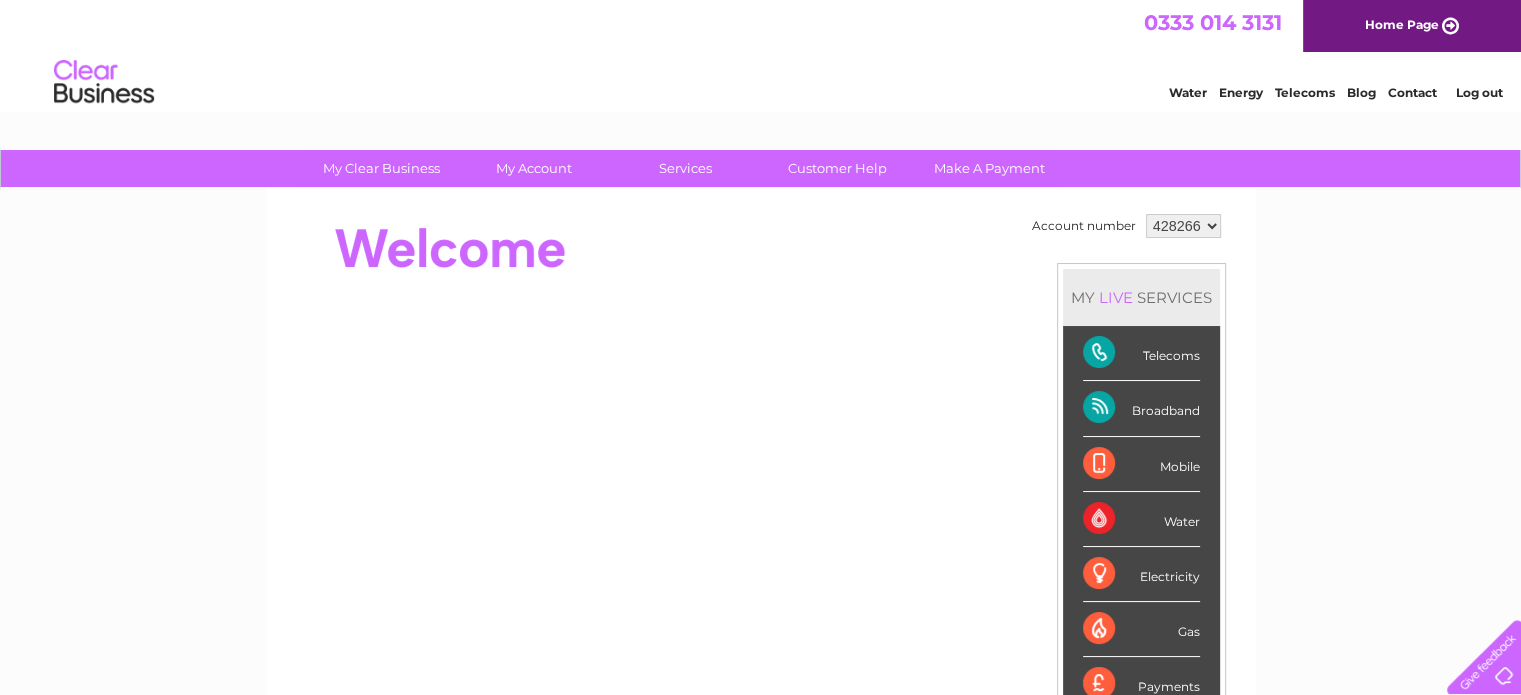scroll, scrollTop: 0, scrollLeft: 0, axis: both 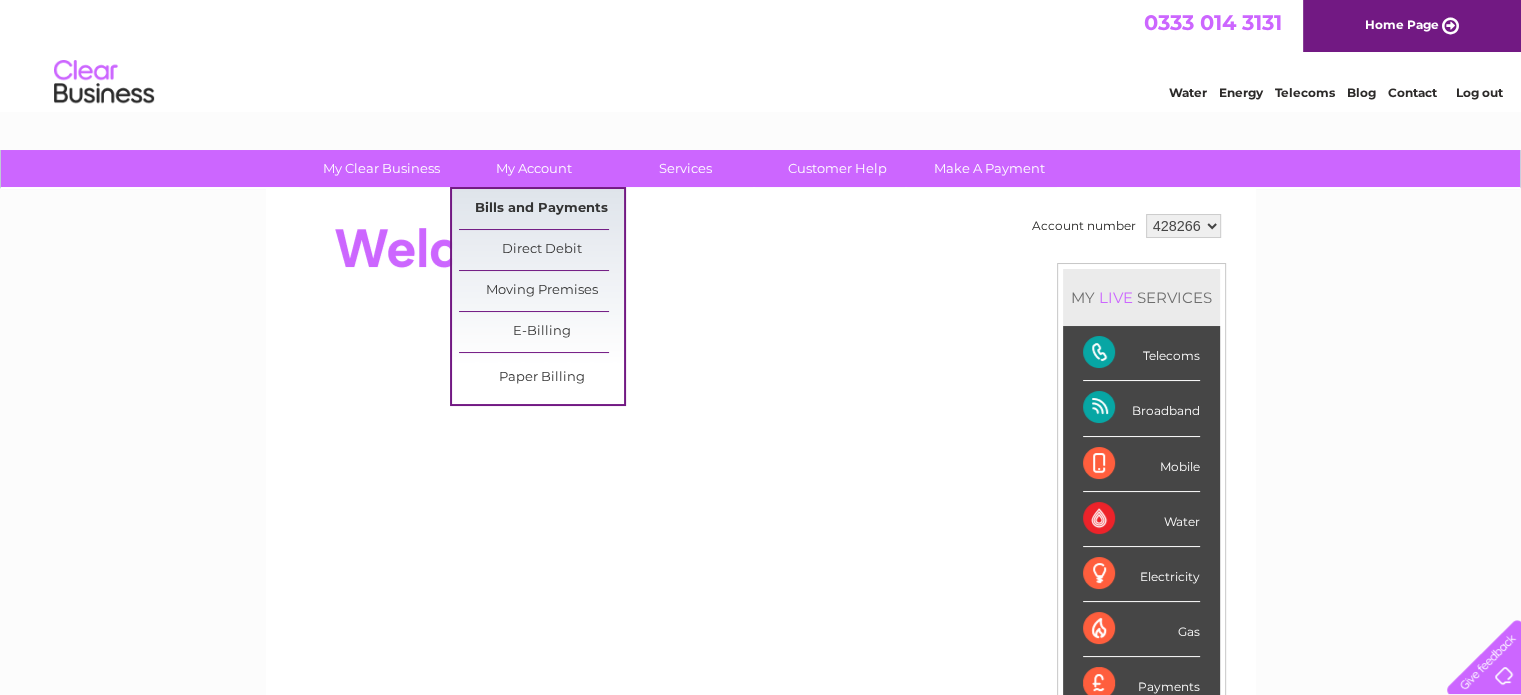click on "Bills and Payments" at bounding box center (541, 209) 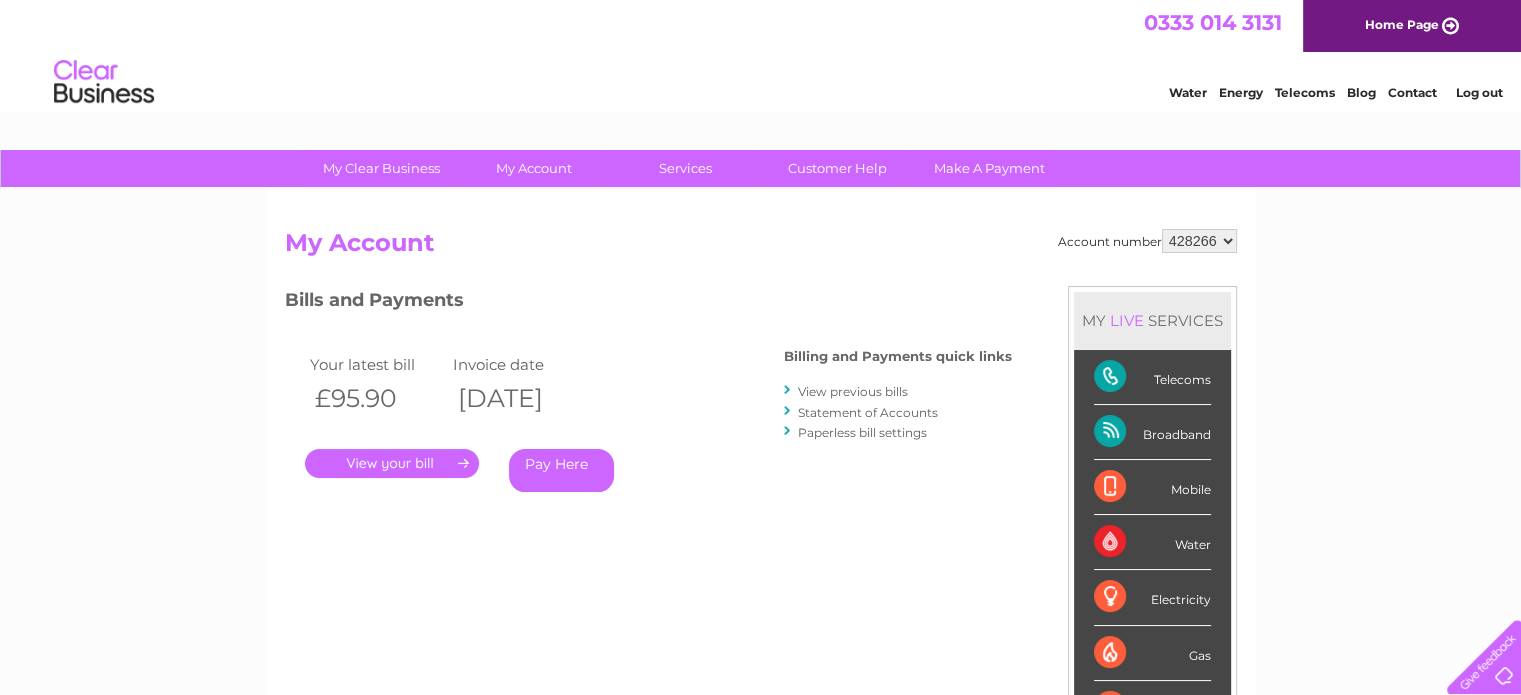 scroll, scrollTop: 0, scrollLeft: 0, axis: both 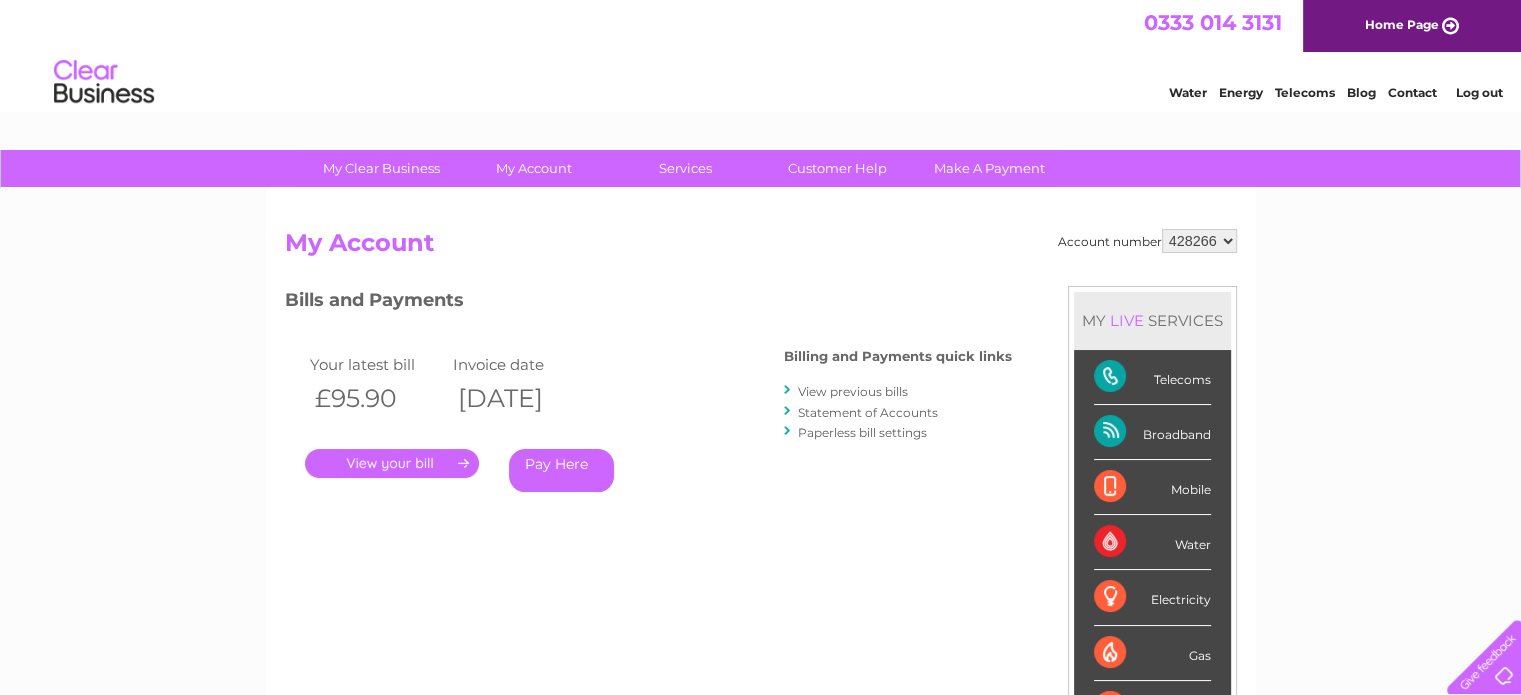 click on "." at bounding box center (392, 463) 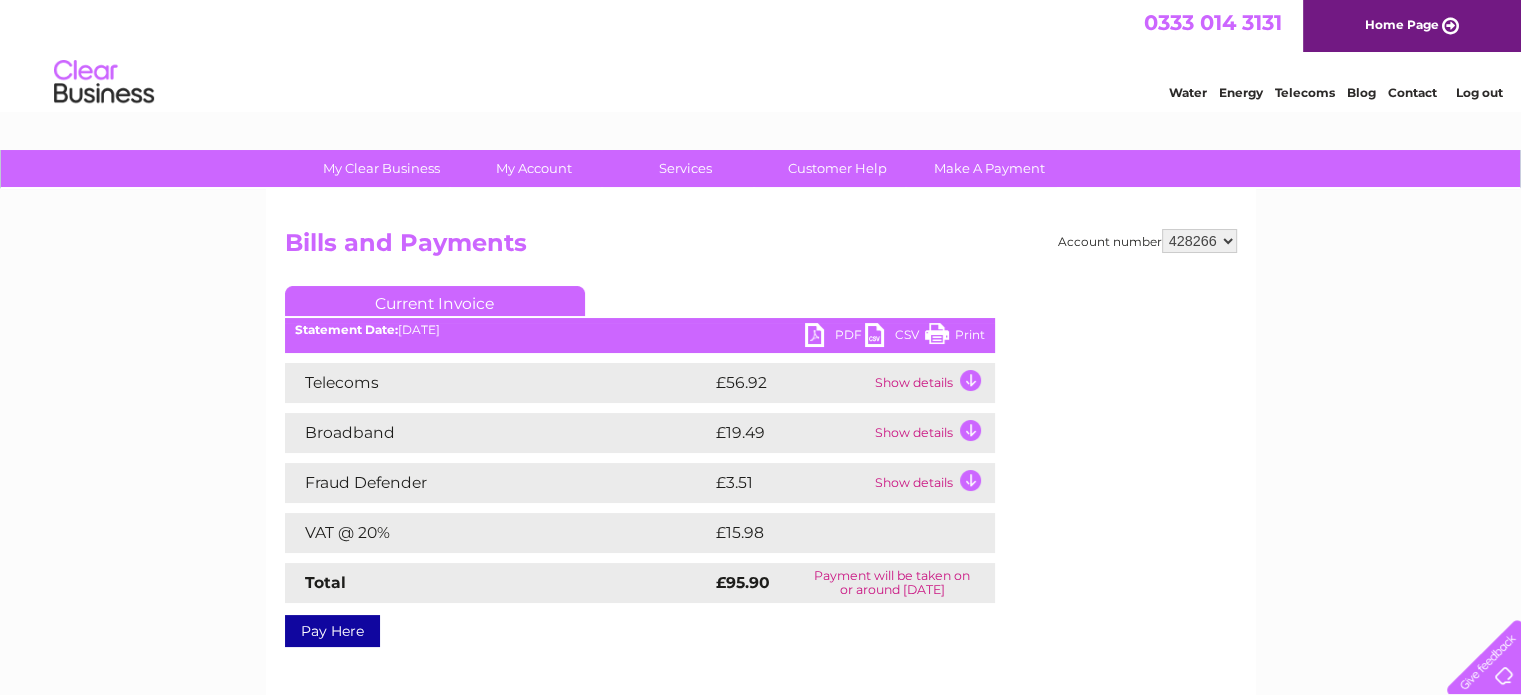 scroll, scrollTop: 0, scrollLeft: 0, axis: both 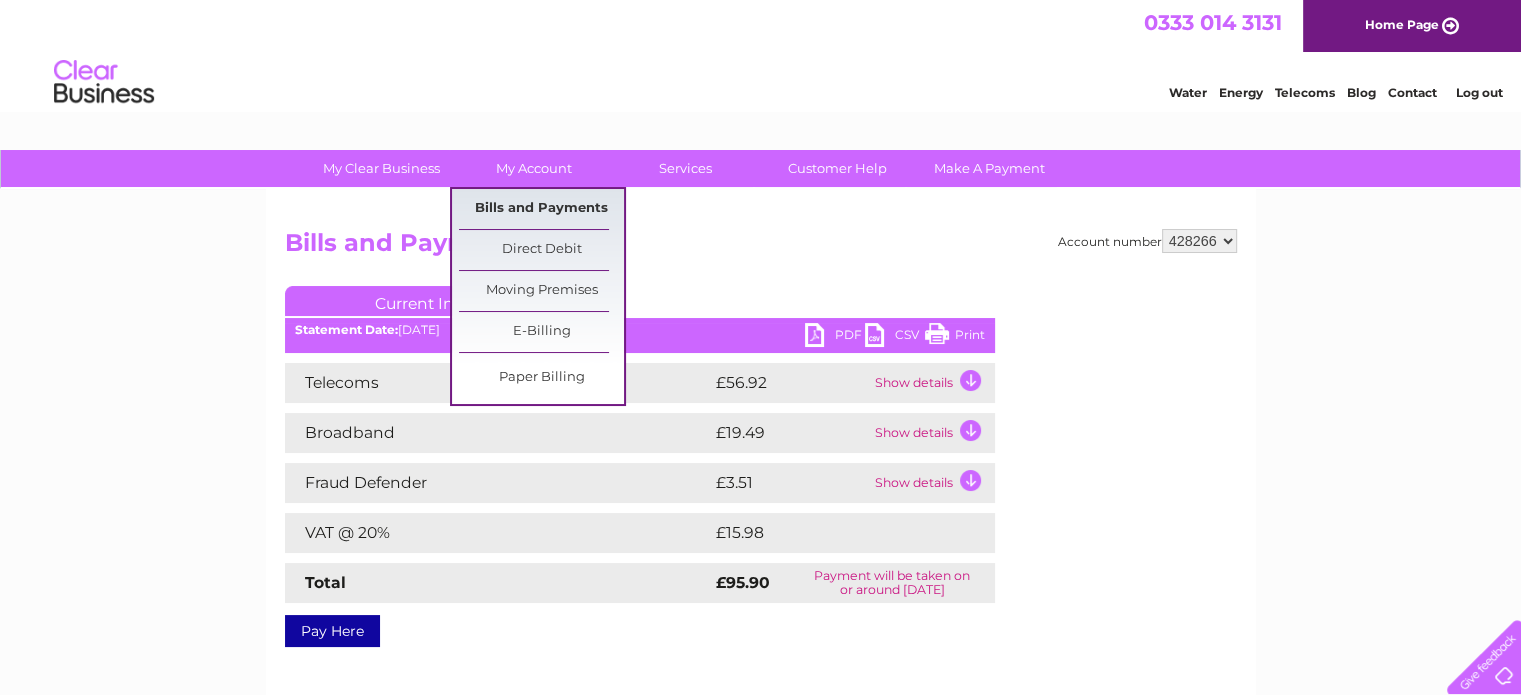 click on "Bills and Payments" at bounding box center [541, 209] 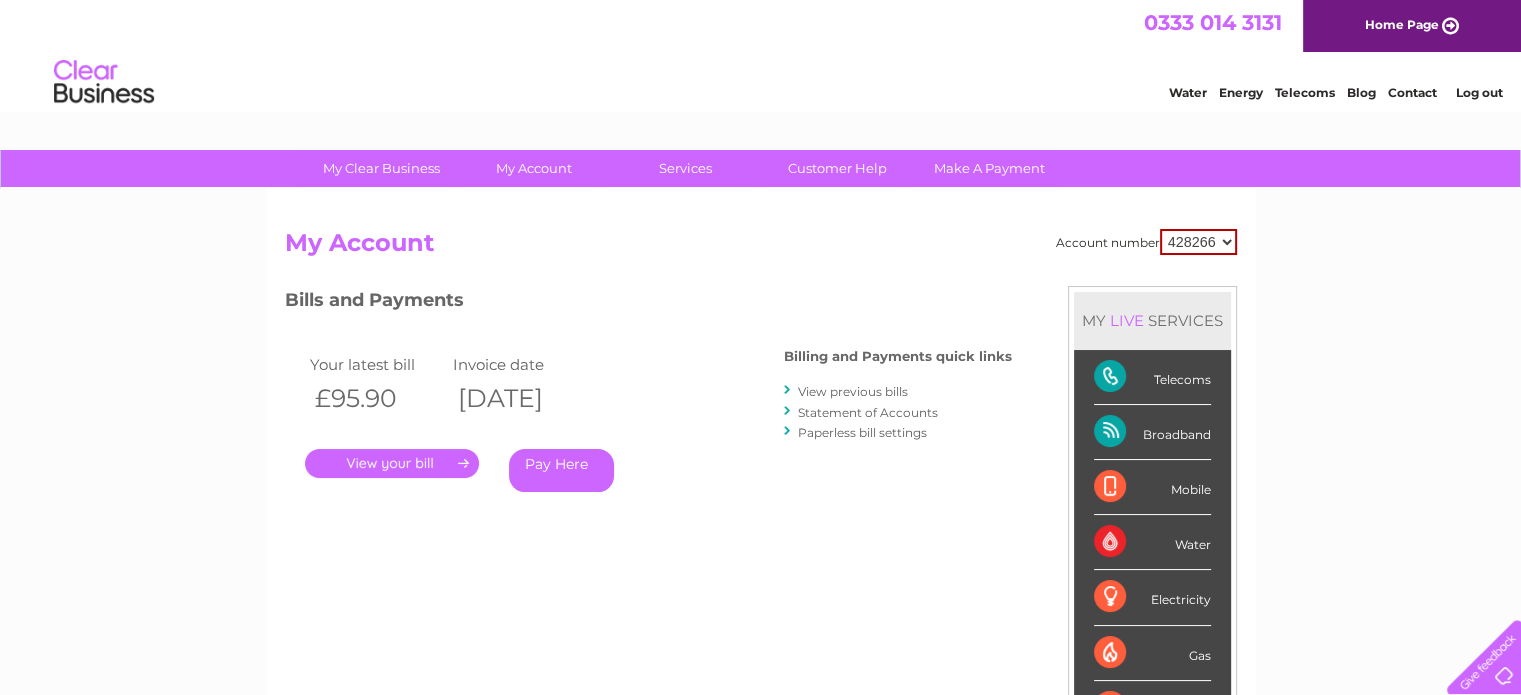 scroll, scrollTop: 0, scrollLeft: 0, axis: both 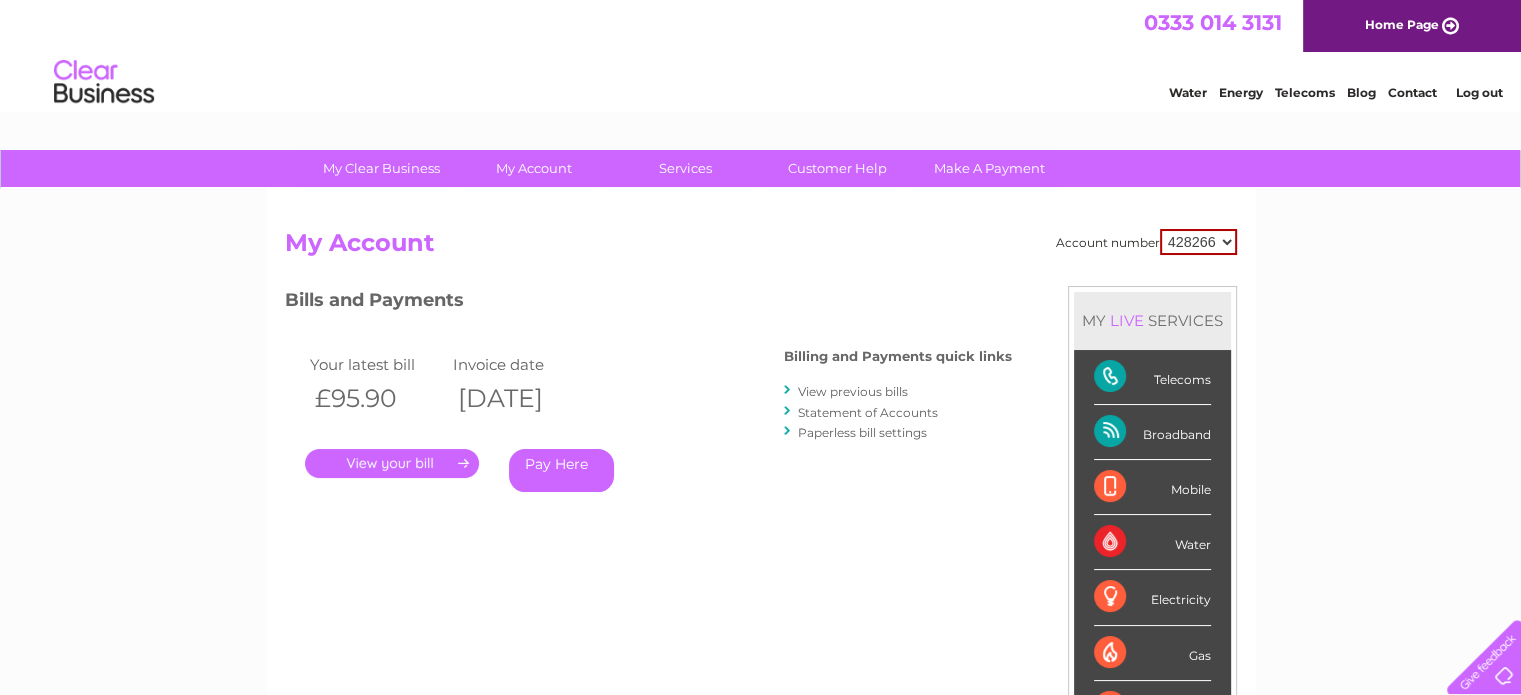 click on "View previous bills" at bounding box center (853, 391) 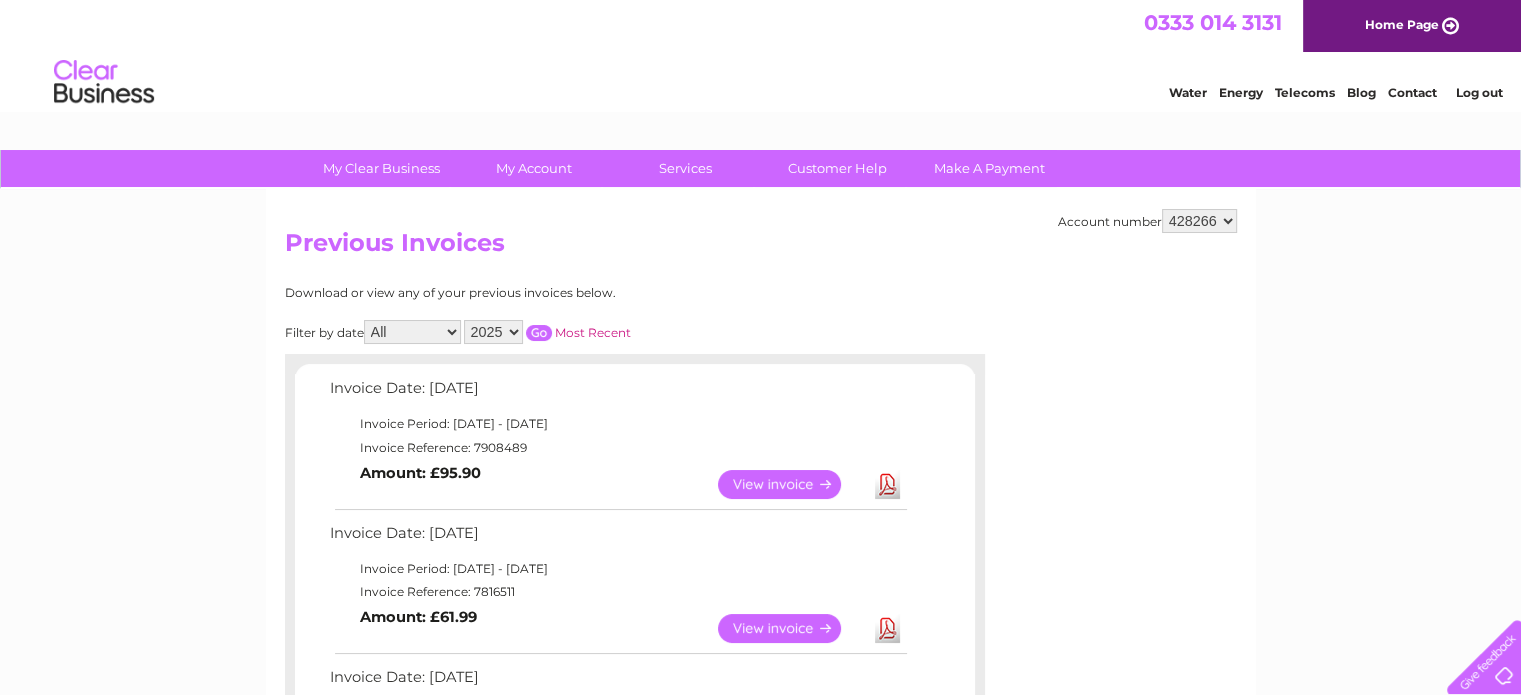 scroll, scrollTop: 0, scrollLeft: 0, axis: both 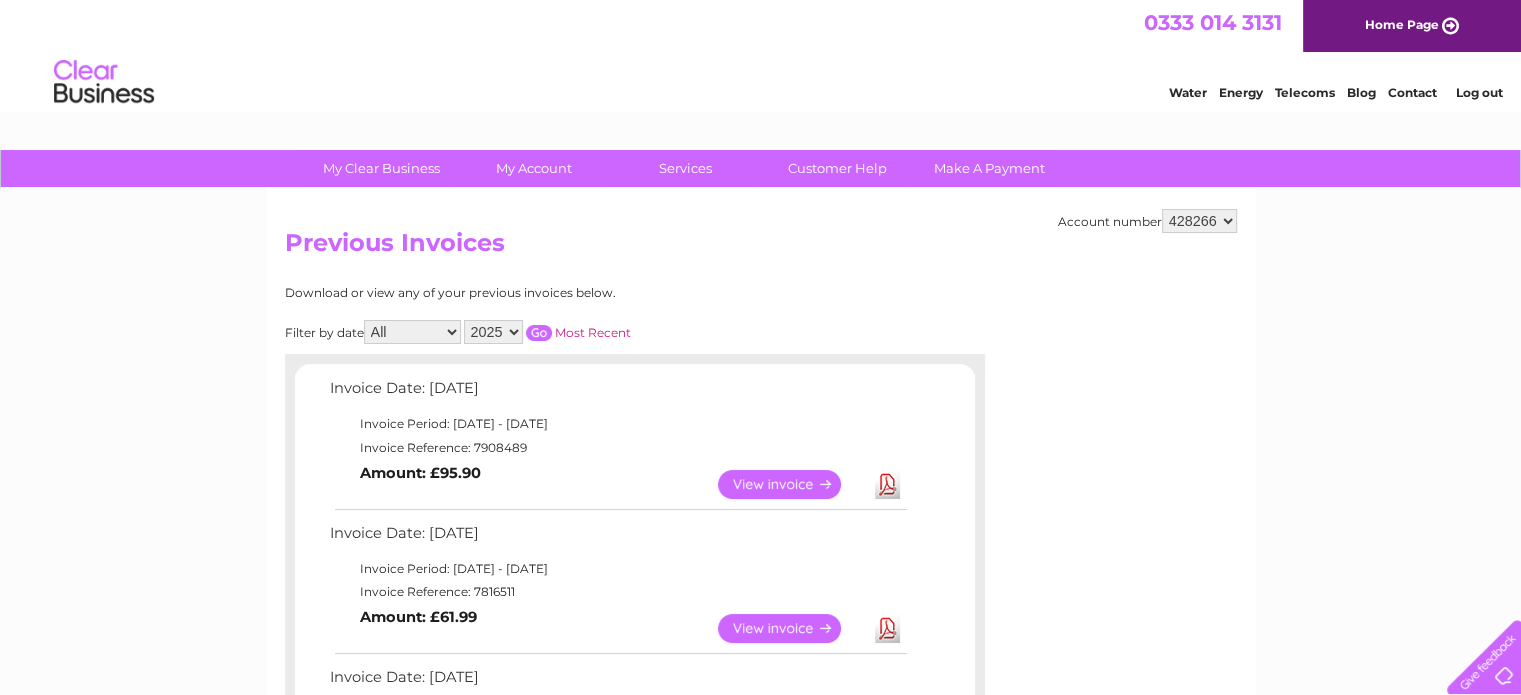 click on "My Clear Business
Login Details
My Details
My Preferences
Link Account
My Account
Bills and Payments   Direct Debit   Moving Premises" at bounding box center [760, 985] 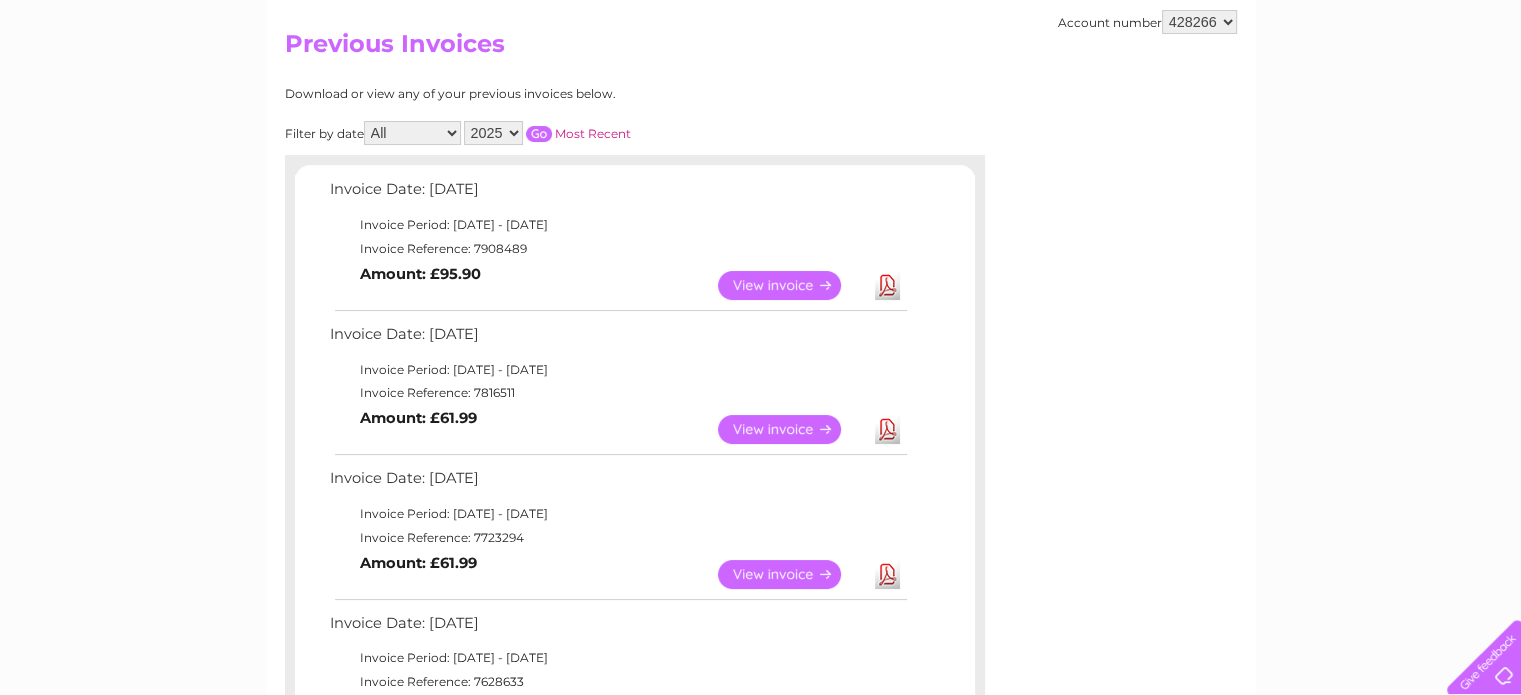 scroll, scrollTop: 200, scrollLeft: 0, axis: vertical 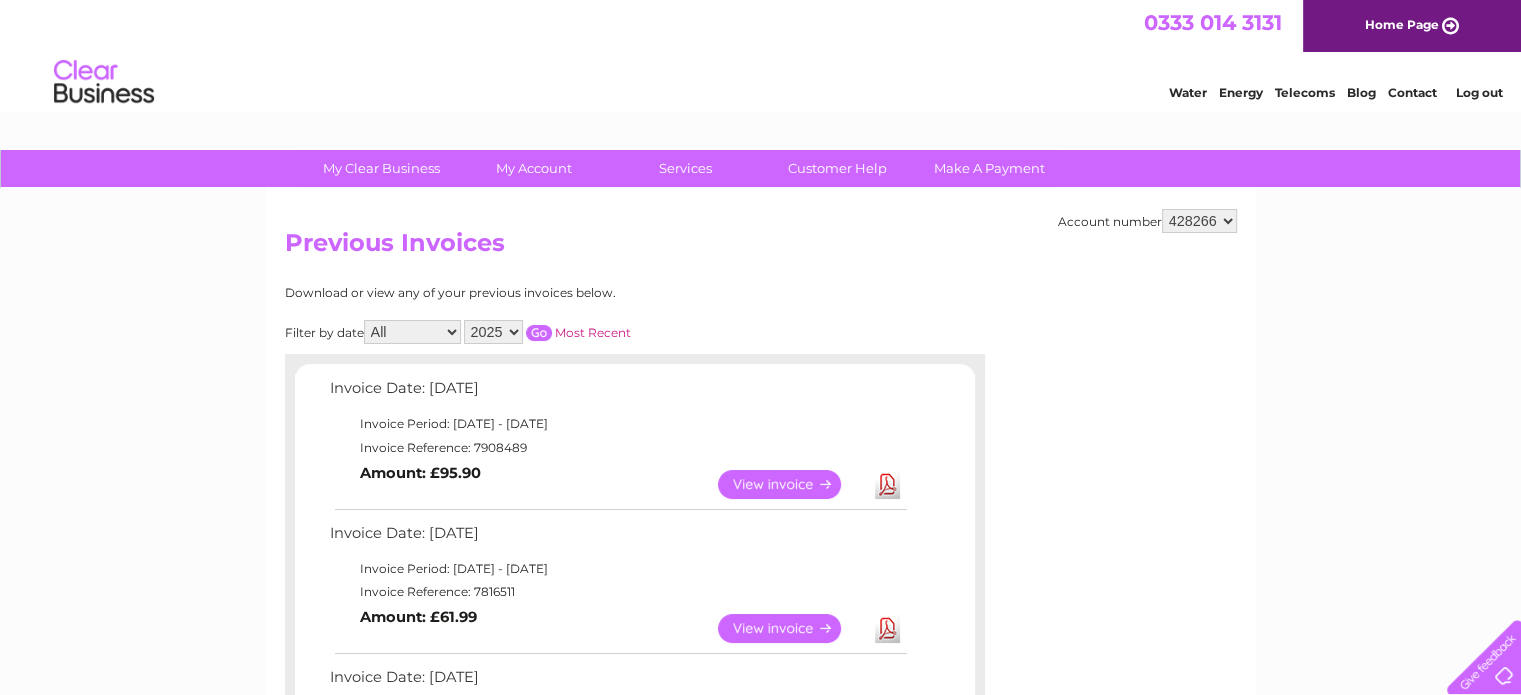 click on "My Clear Business
Login Details
My Details
My Preferences
Link Account
My Account
Bills and Payments   Direct Debit   Moving Premises" at bounding box center [760, 985] 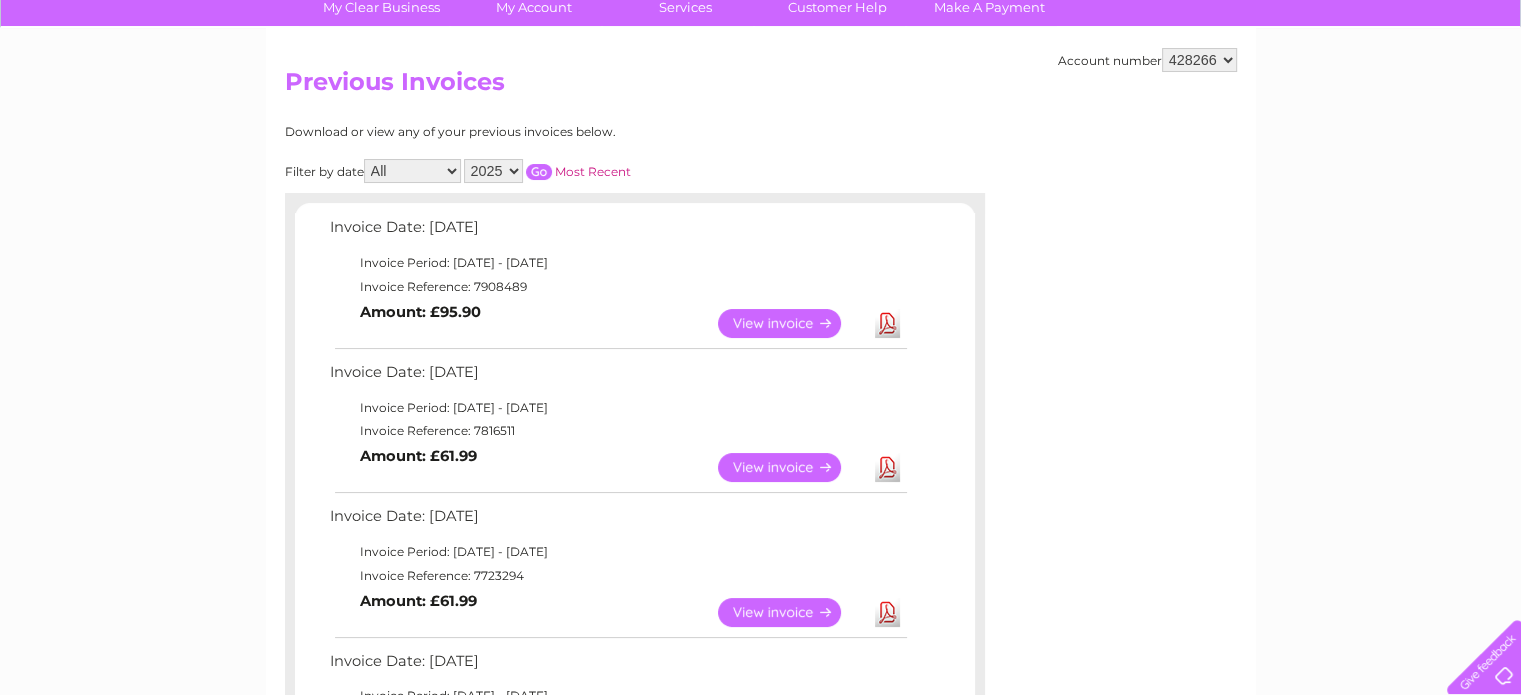 scroll, scrollTop: 200, scrollLeft: 0, axis: vertical 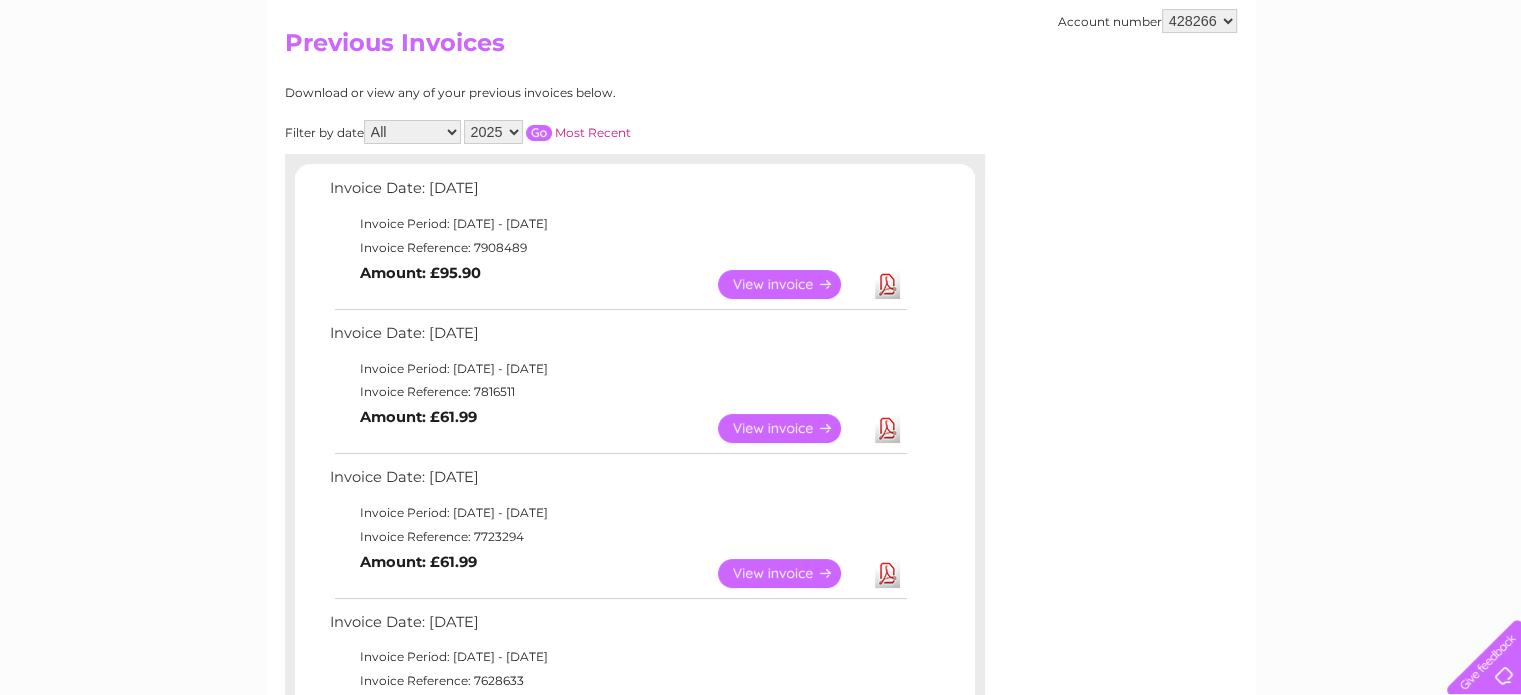 click on "Download" at bounding box center [887, 428] 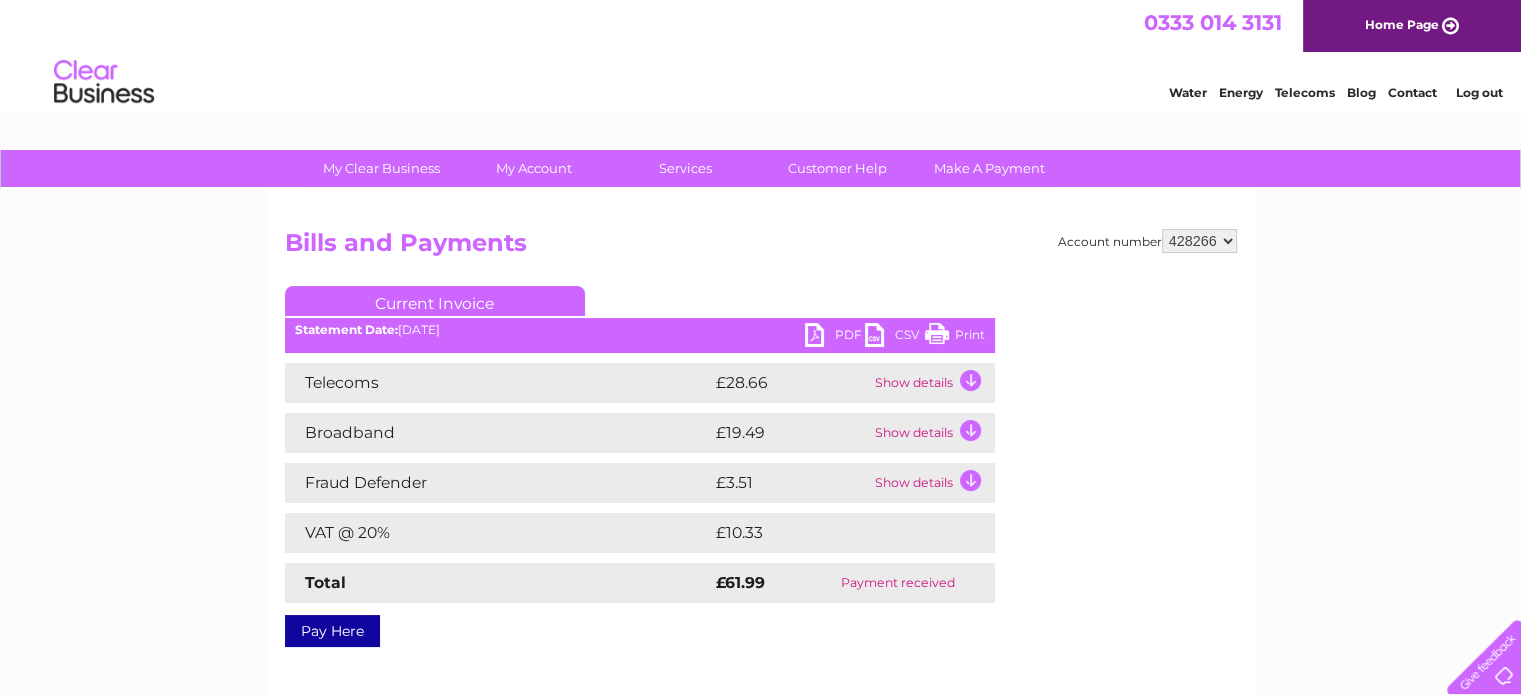 scroll, scrollTop: 0, scrollLeft: 0, axis: both 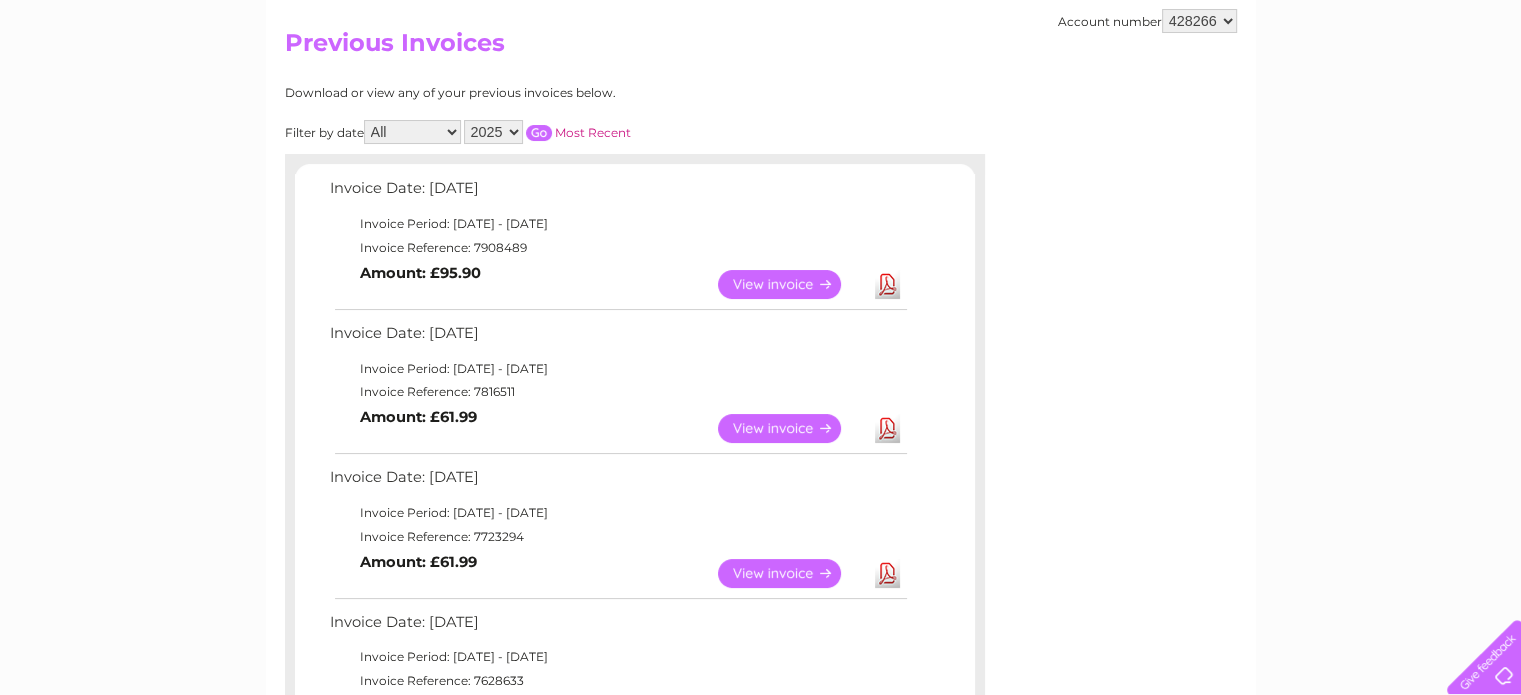 click on "428266" at bounding box center [1199, 21] 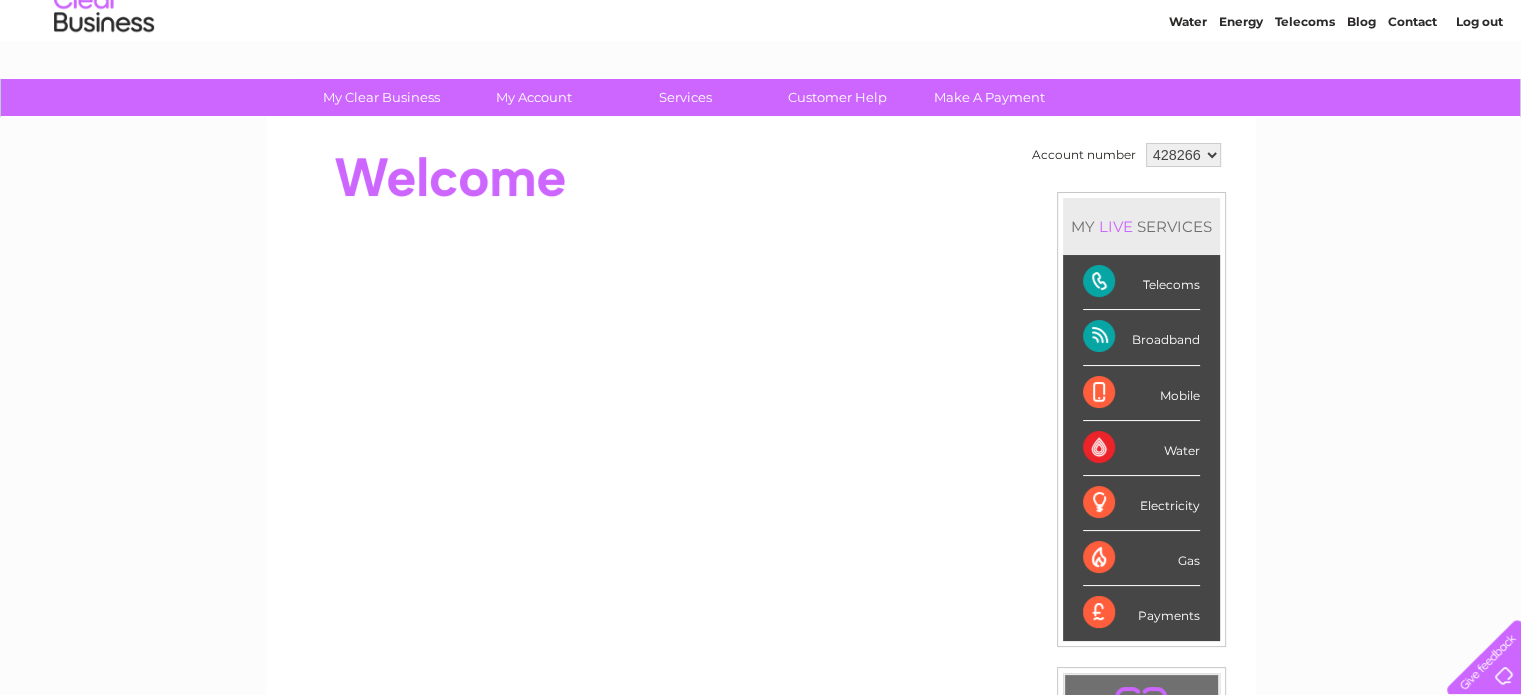 scroll, scrollTop: 0, scrollLeft: 0, axis: both 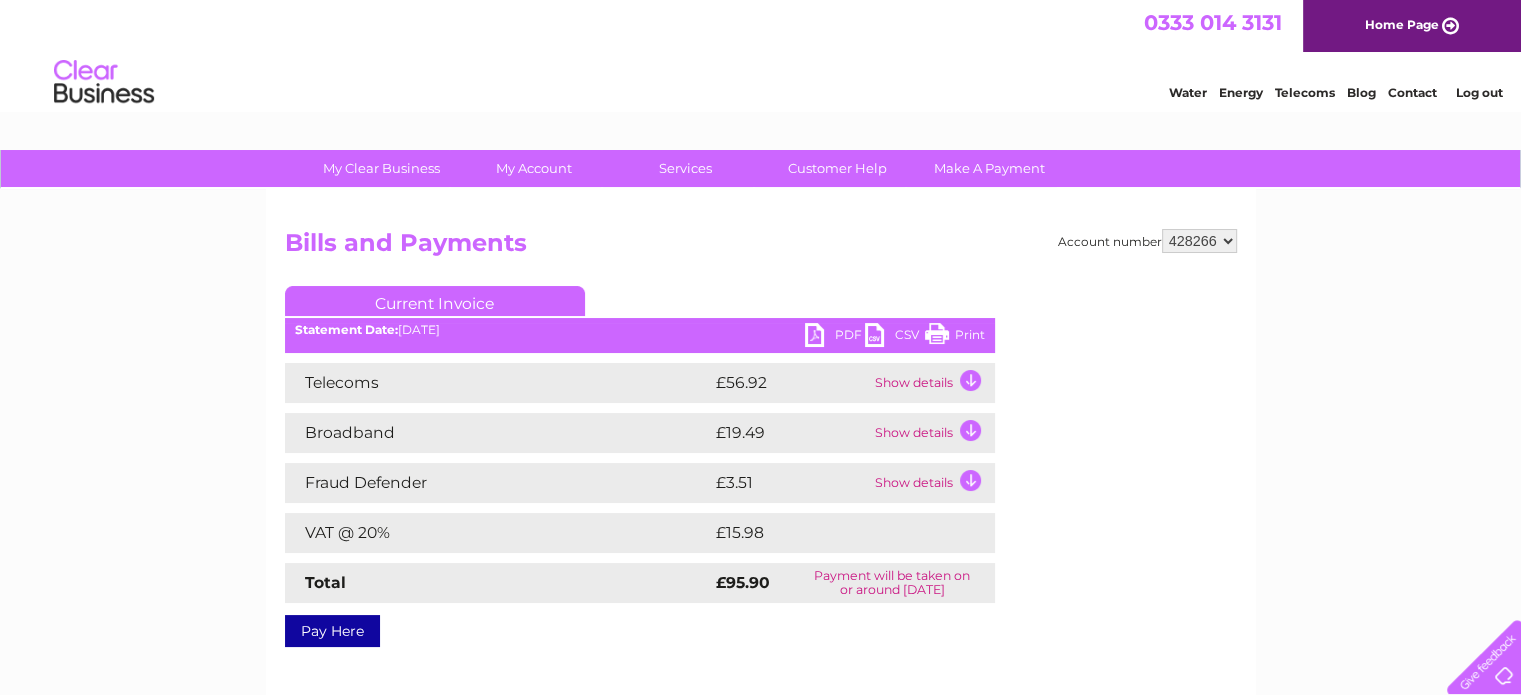 click on "Print" at bounding box center (955, 337) 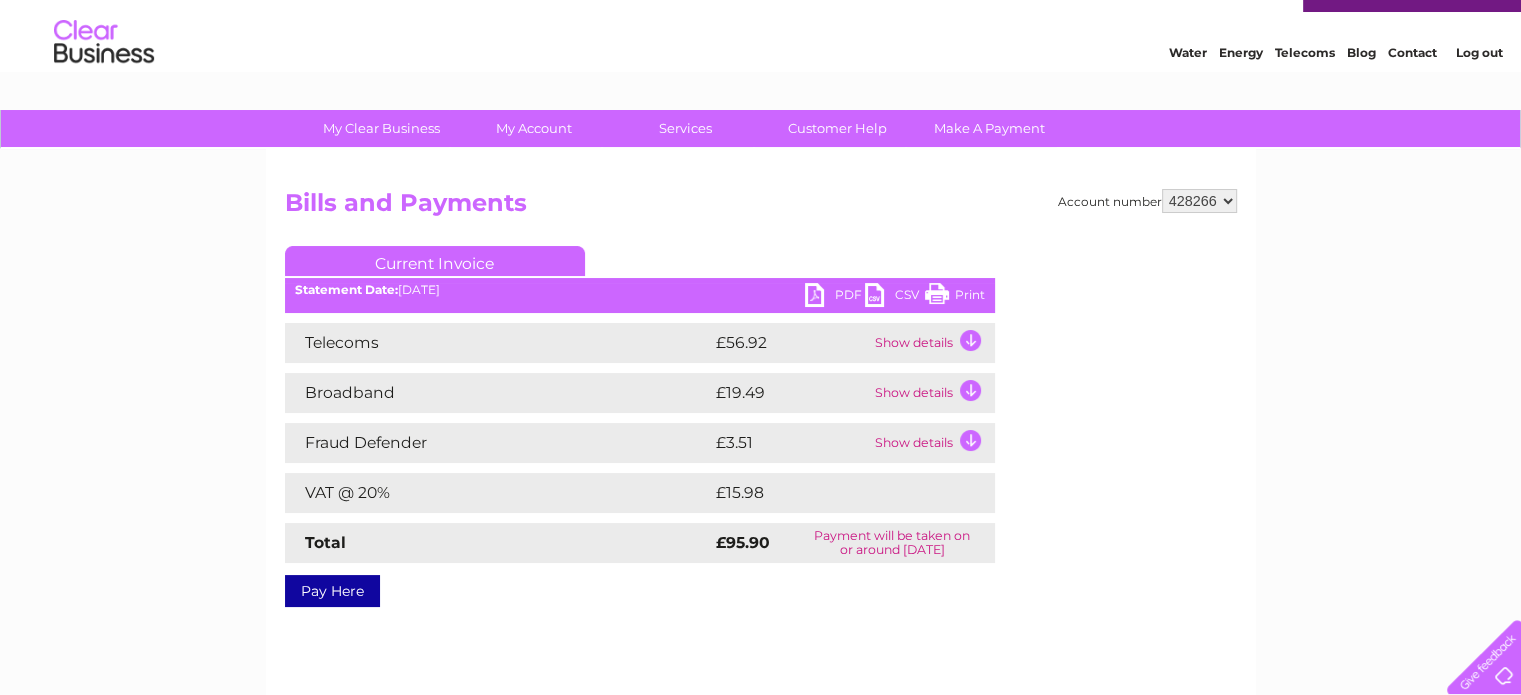 scroll, scrollTop: 80, scrollLeft: 0, axis: vertical 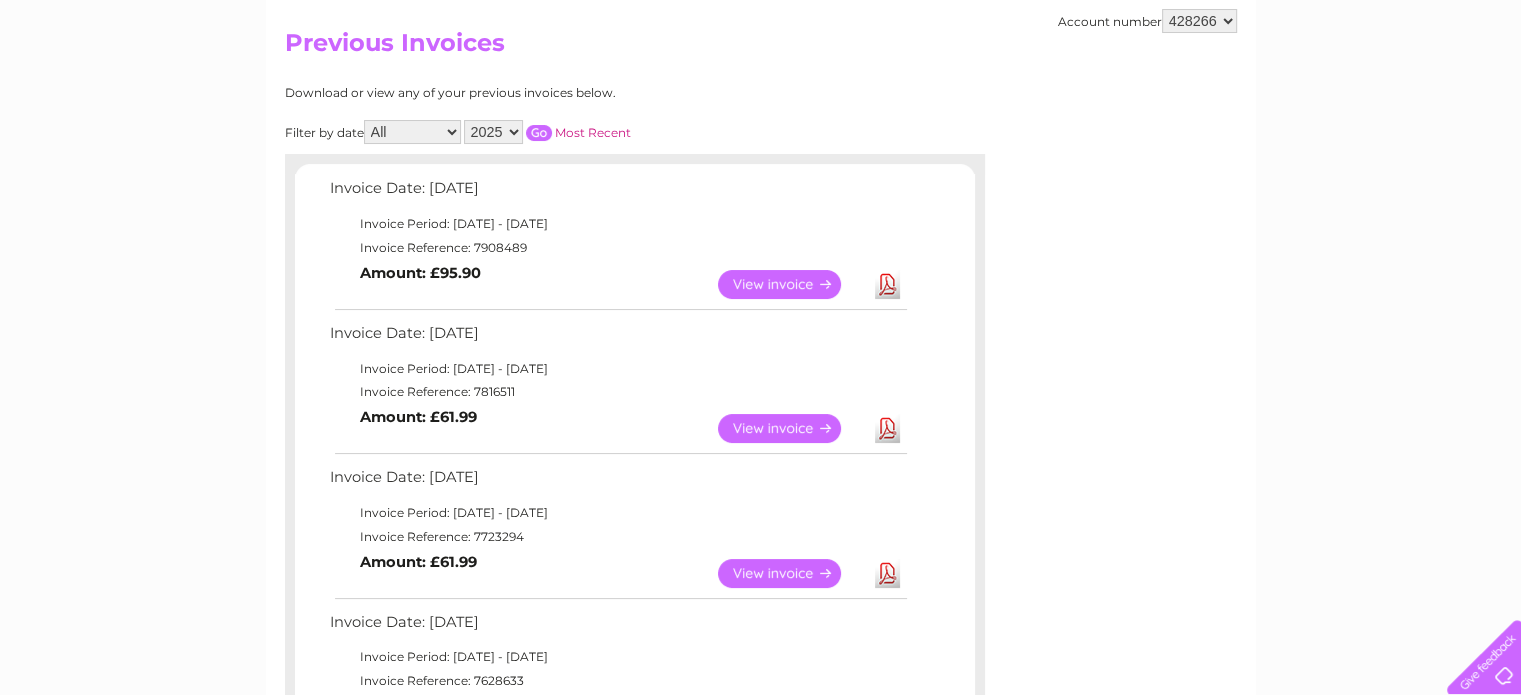 click on "Account number    428266
Previous Invoices
Download or view any of your previous invoices below.
Filter by date
All
January
February
March
April
May
June
July
August
September
October
November
[DATE]
2024
2023
2022
Most Recent
Invoice Date: [DATE]
Invoice Period: [DATE] -  [DATE]
Invoice Reference: 7908489
View
Download" at bounding box center (761, 634) 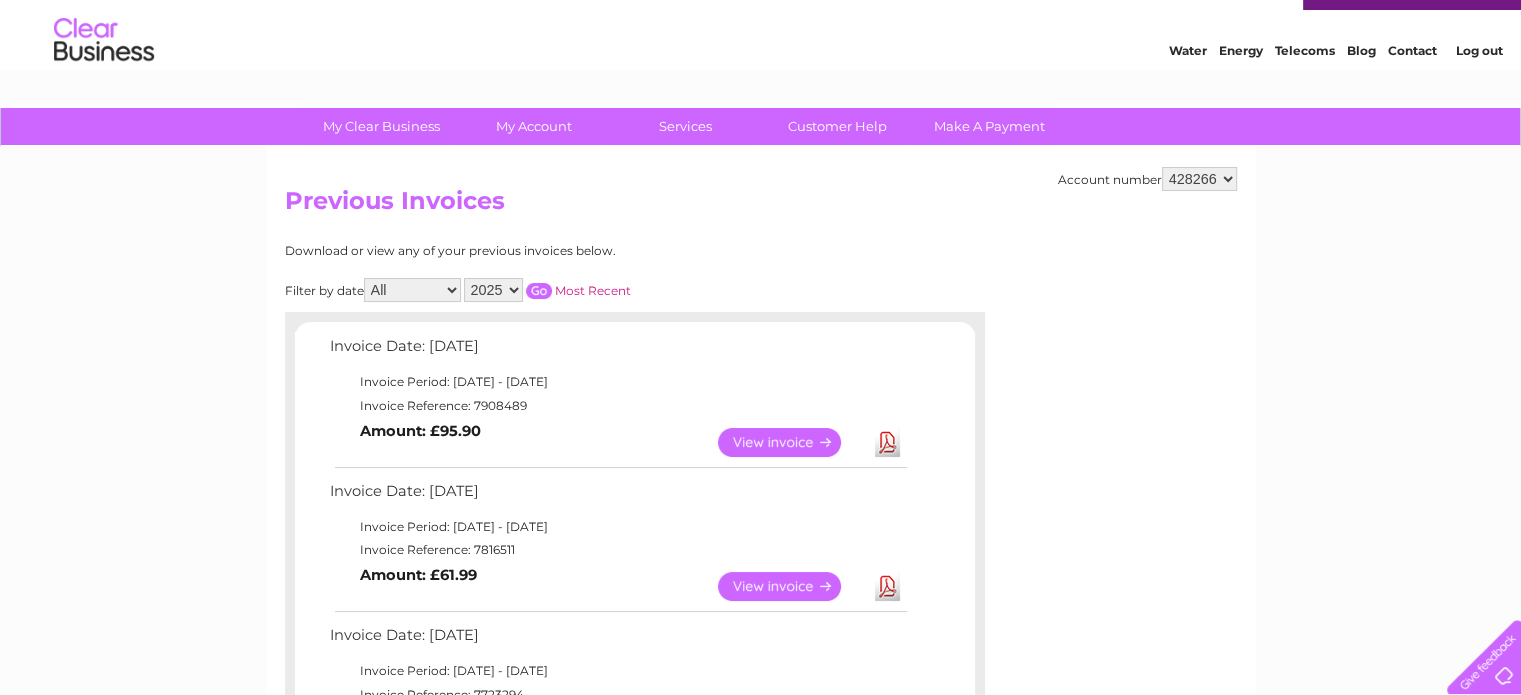 scroll, scrollTop: 40, scrollLeft: 0, axis: vertical 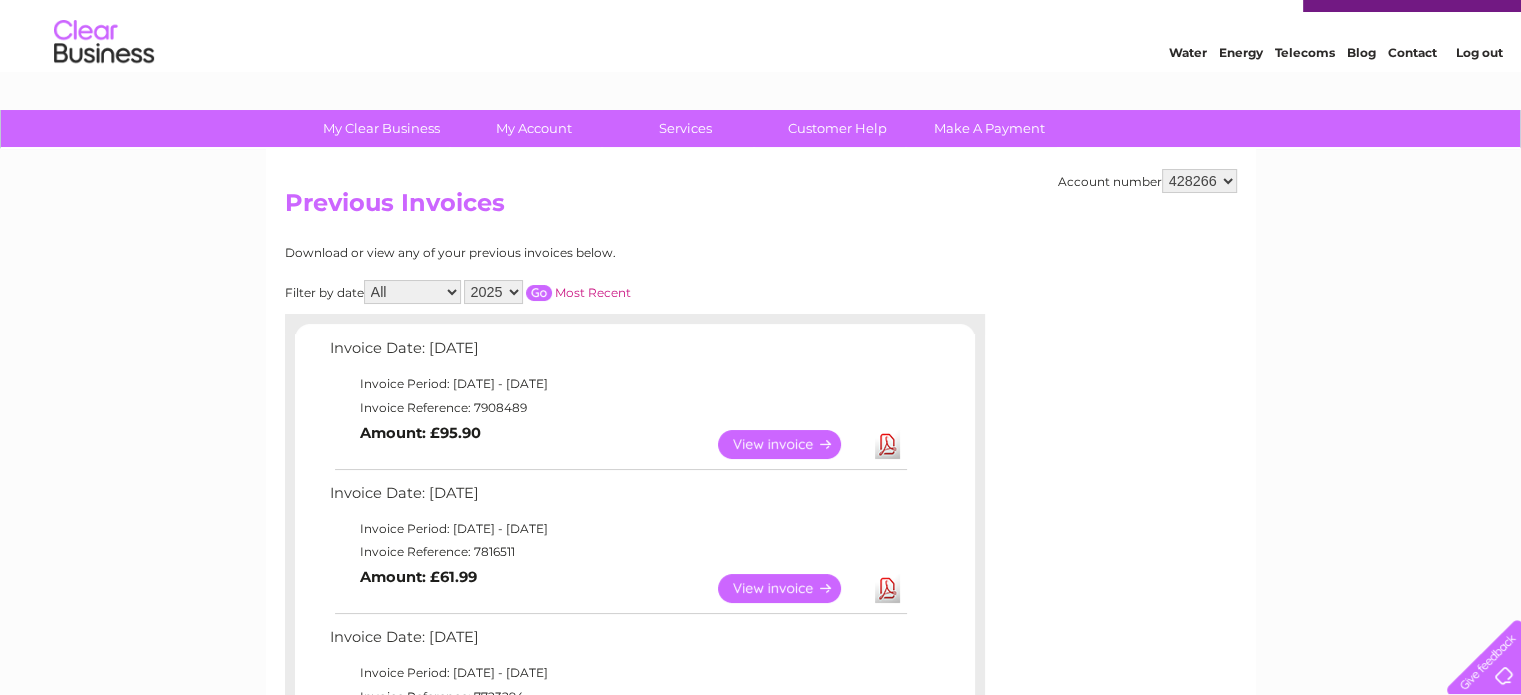 click on "Account number    428266
Previous Invoices
Download or view any of your previous invoices below.
Filter by date
All
January
February
March
April
May
June
July
August
September
October
November
December
2025
2024
2023
2022
Most Recent
Invoice Date: 09 July 2025
Invoice Period: 1 July 2025 -  31 July 2025
Invoice Reference: 7908489
View
Download" at bounding box center (761, 794) 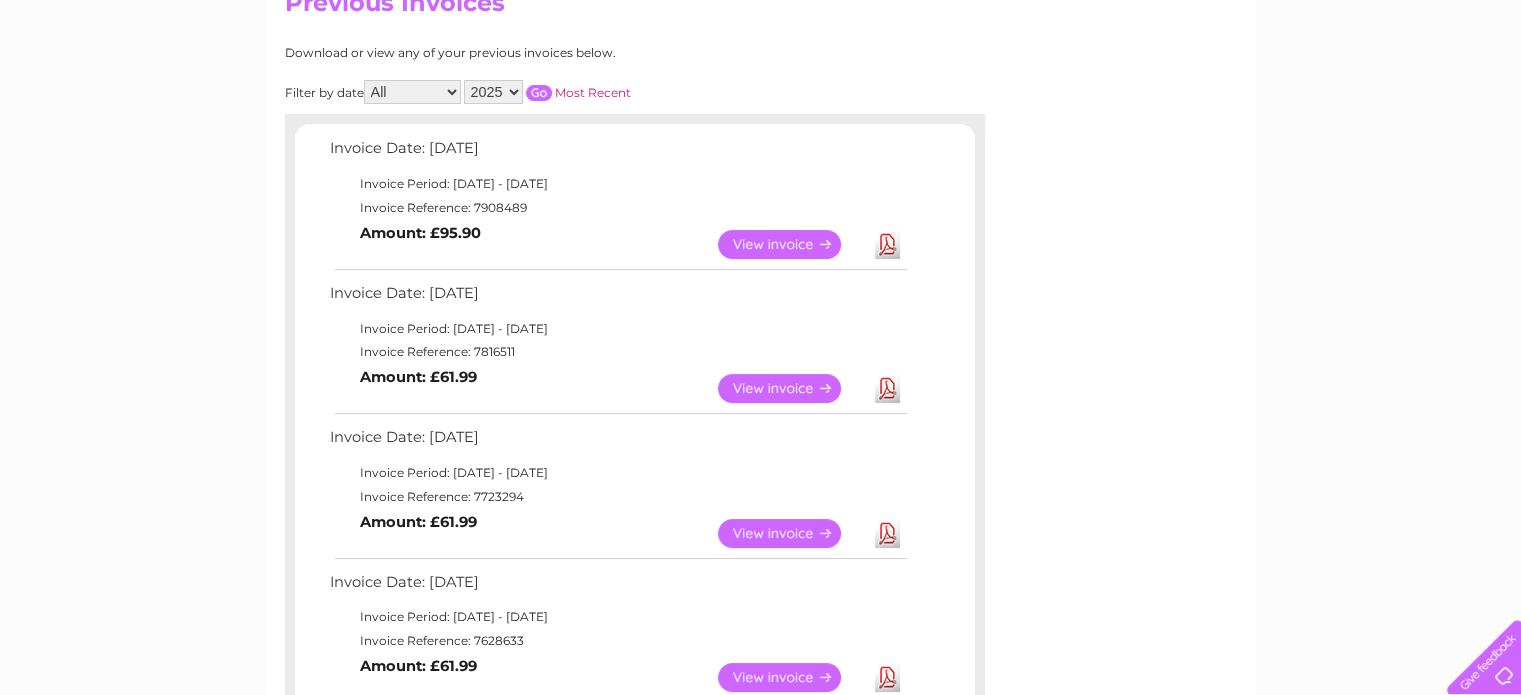 scroll, scrollTop: 200, scrollLeft: 0, axis: vertical 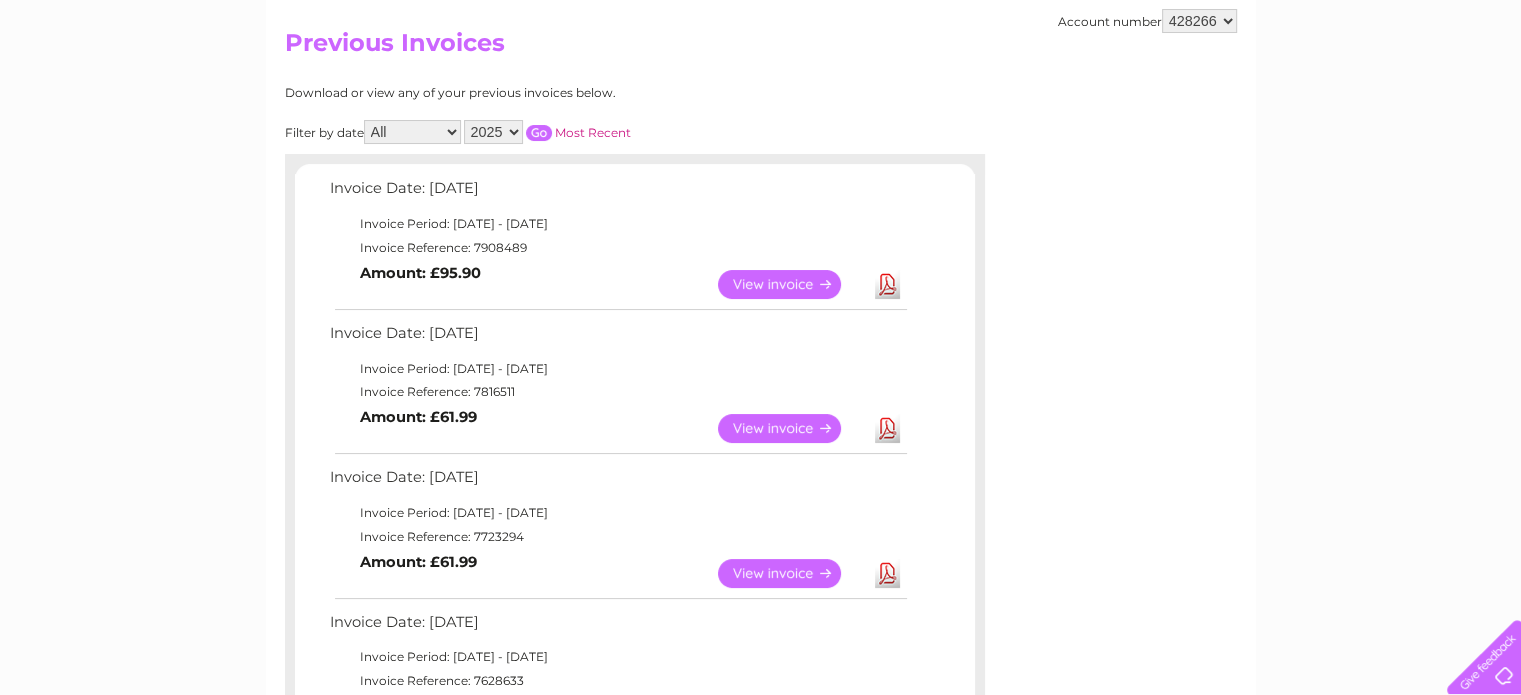 click on "View" at bounding box center (791, 428) 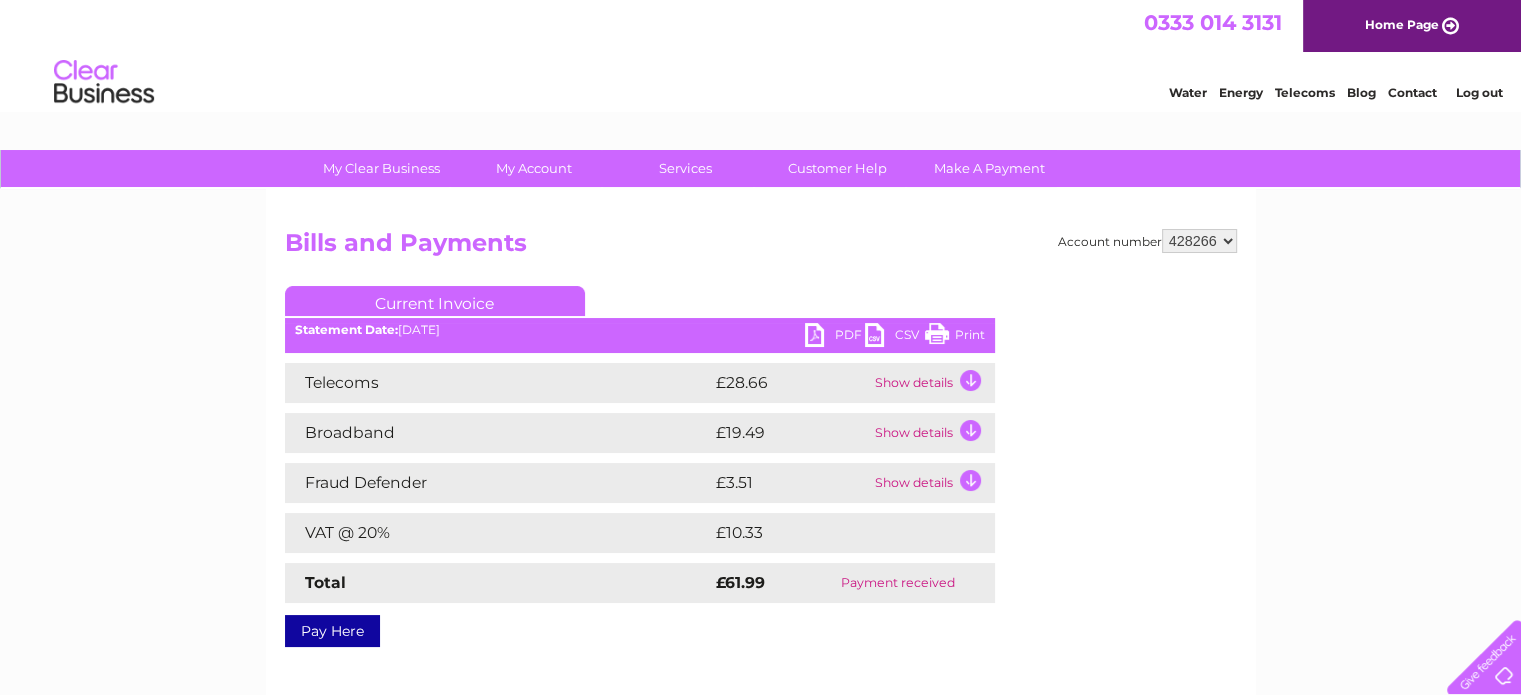 scroll, scrollTop: 0, scrollLeft: 0, axis: both 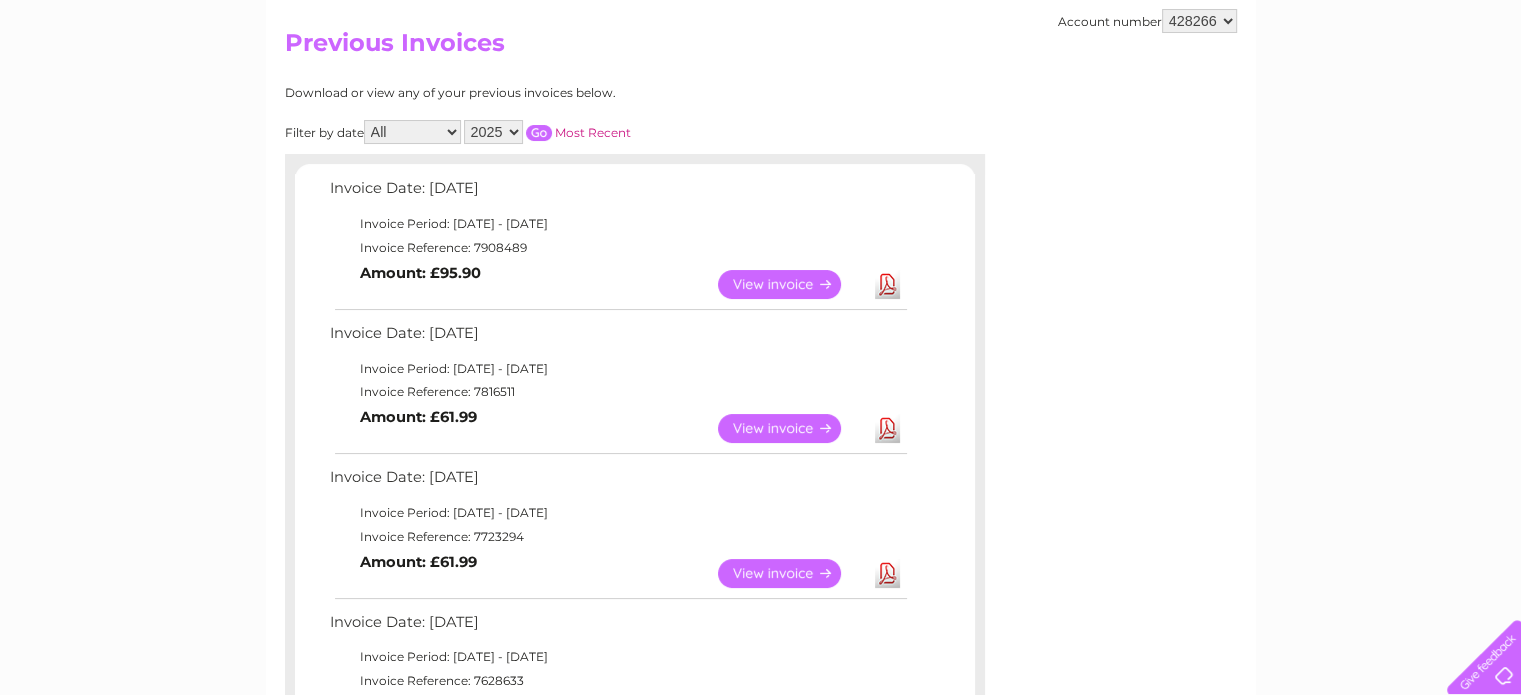 click on "View" at bounding box center [791, 428] 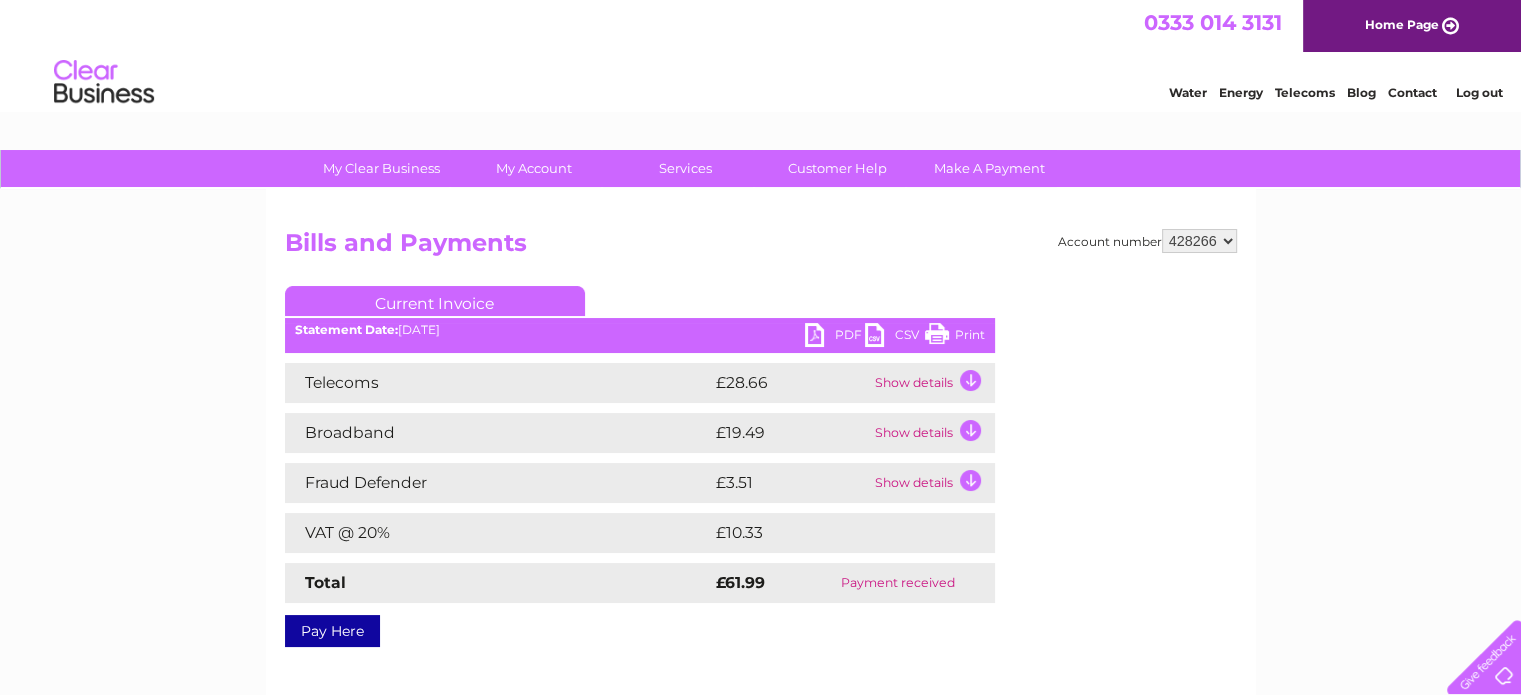 scroll, scrollTop: 0, scrollLeft: 0, axis: both 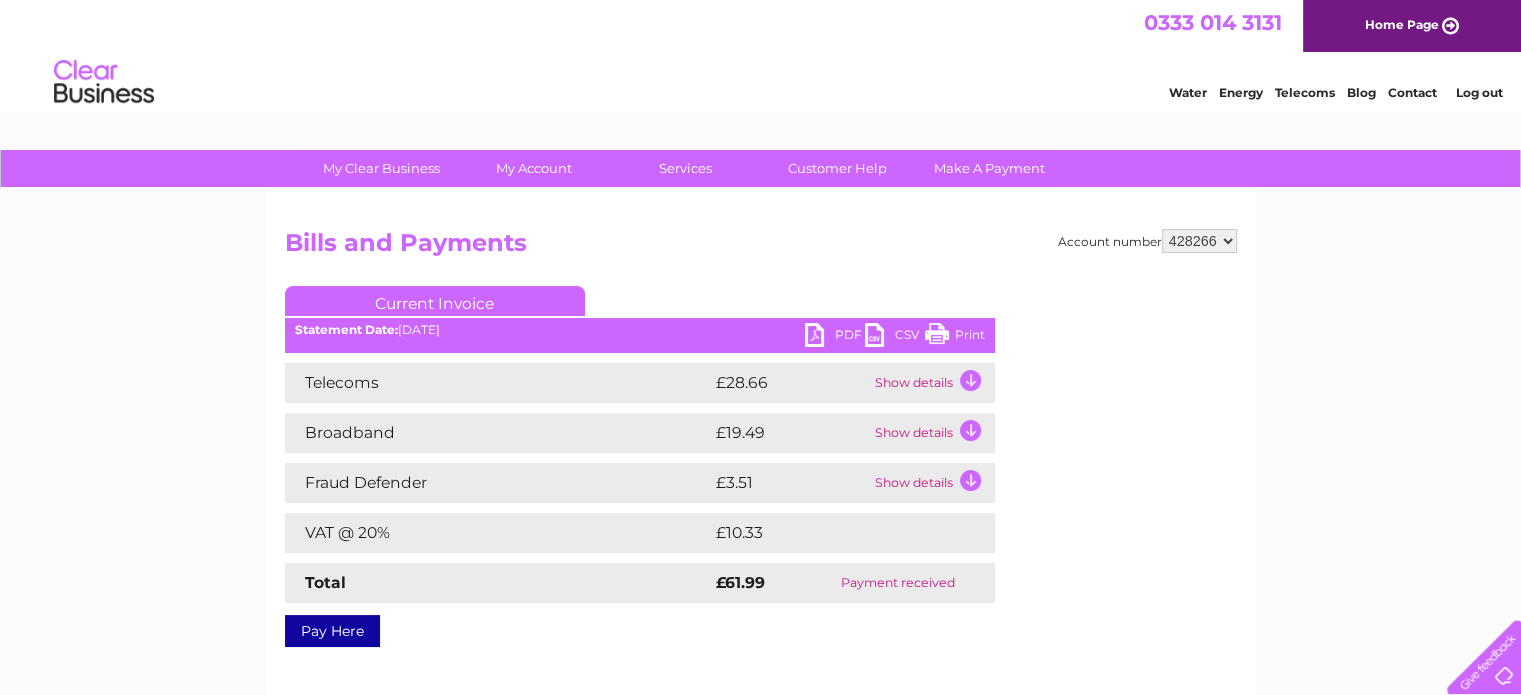 click on "Print" at bounding box center (955, 337) 